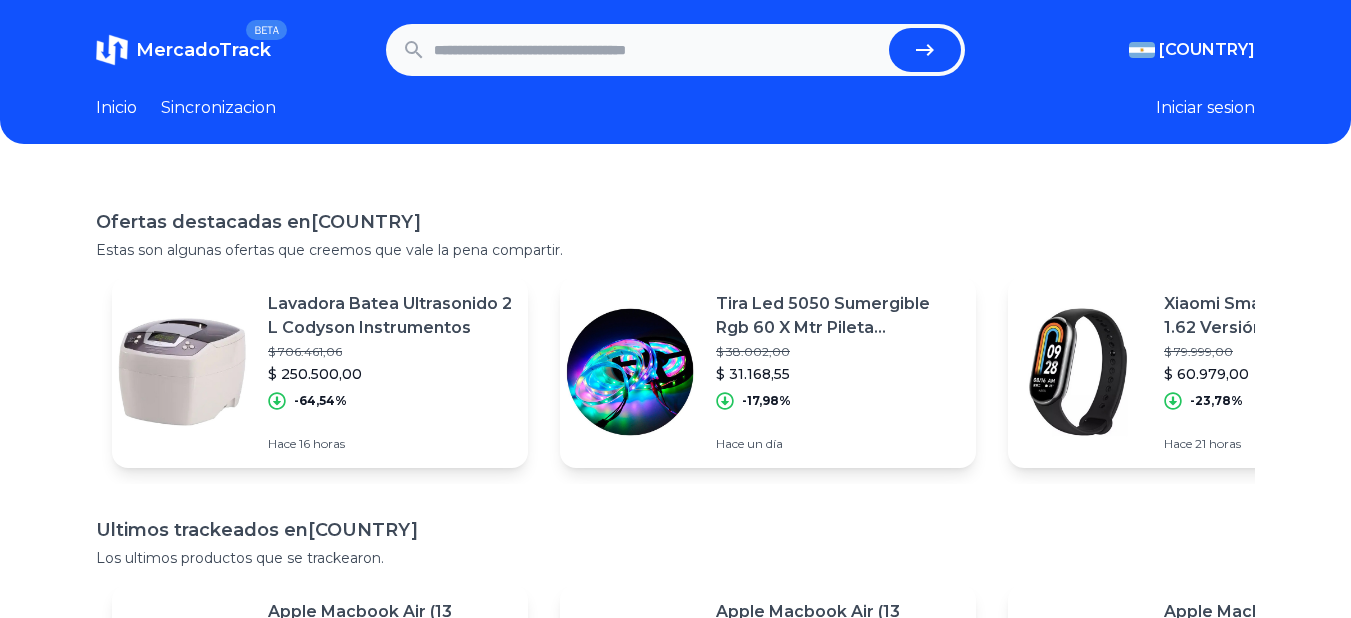 scroll, scrollTop: 0, scrollLeft: 0, axis: both 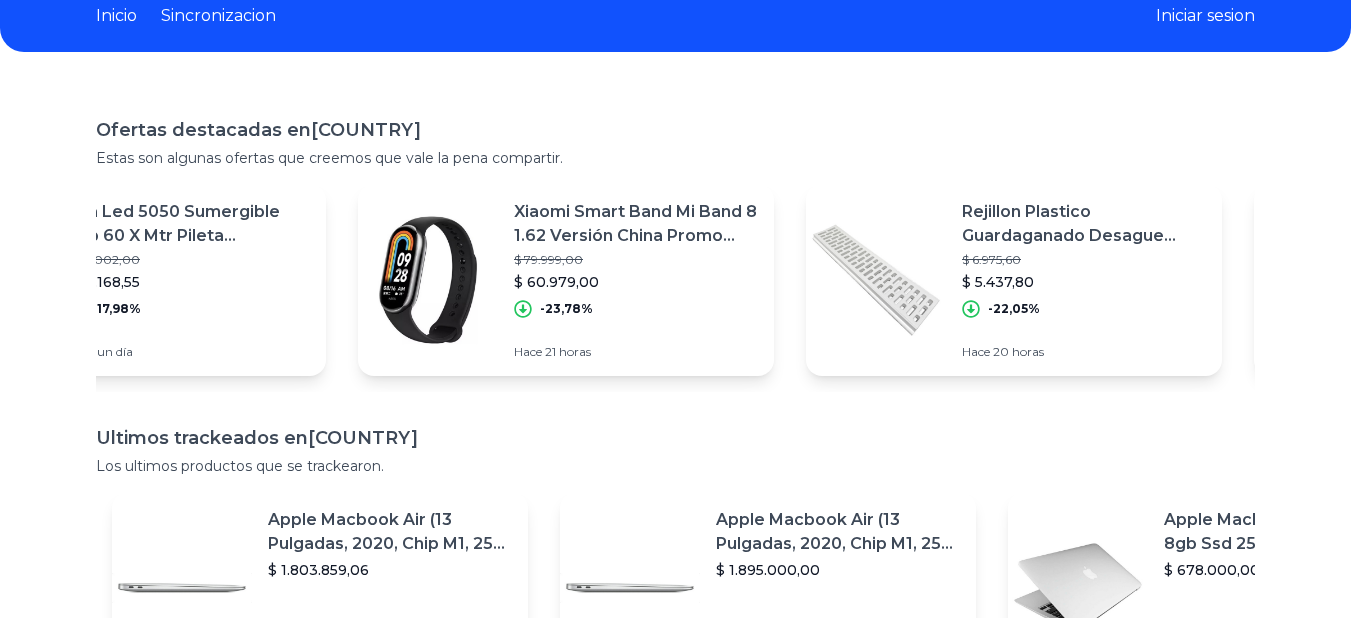 click at bounding box center [876, 280] 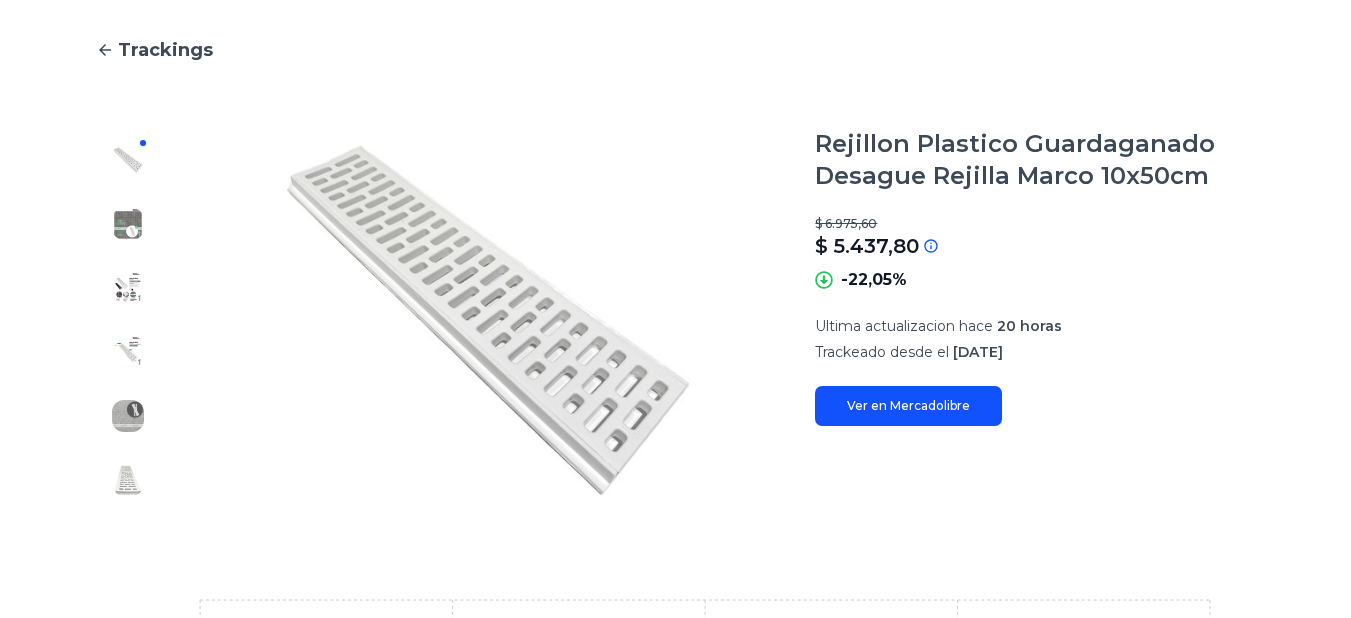 scroll, scrollTop: 0, scrollLeft: 0, axis: both 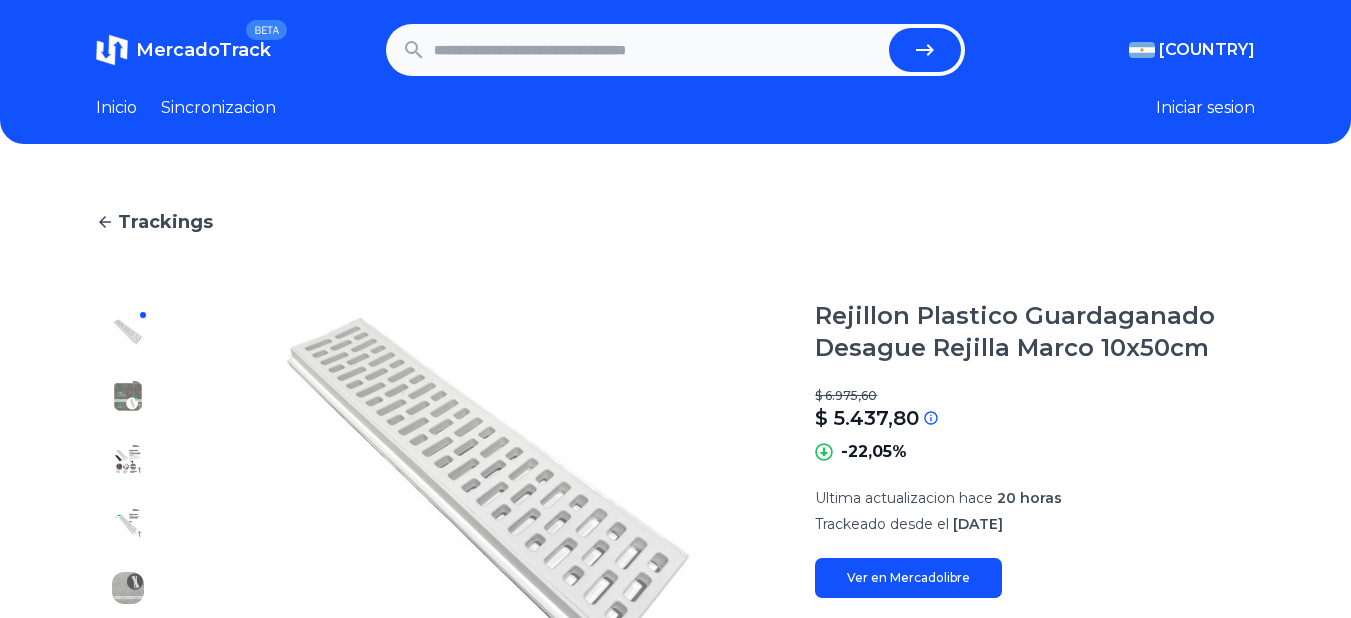 click on "MercadoTrack" at bounding box center (203, 50) 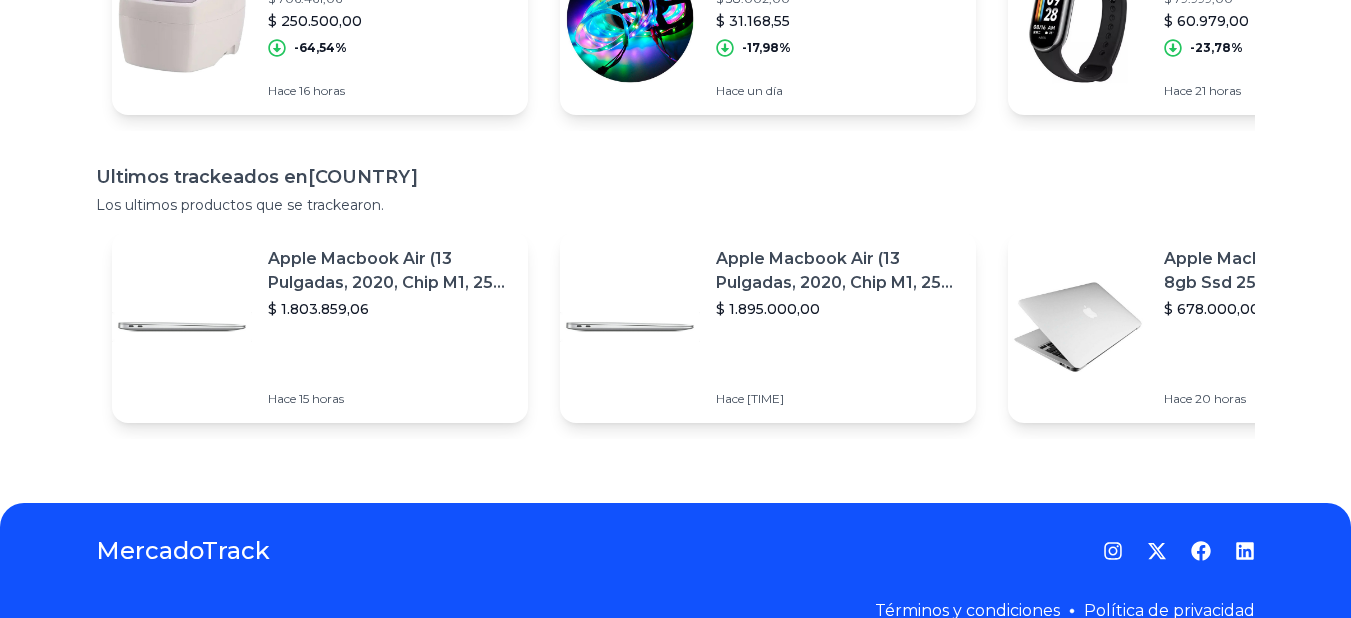 scroll, scrollTop: 390, scrollLeft: 0, axis: vertical 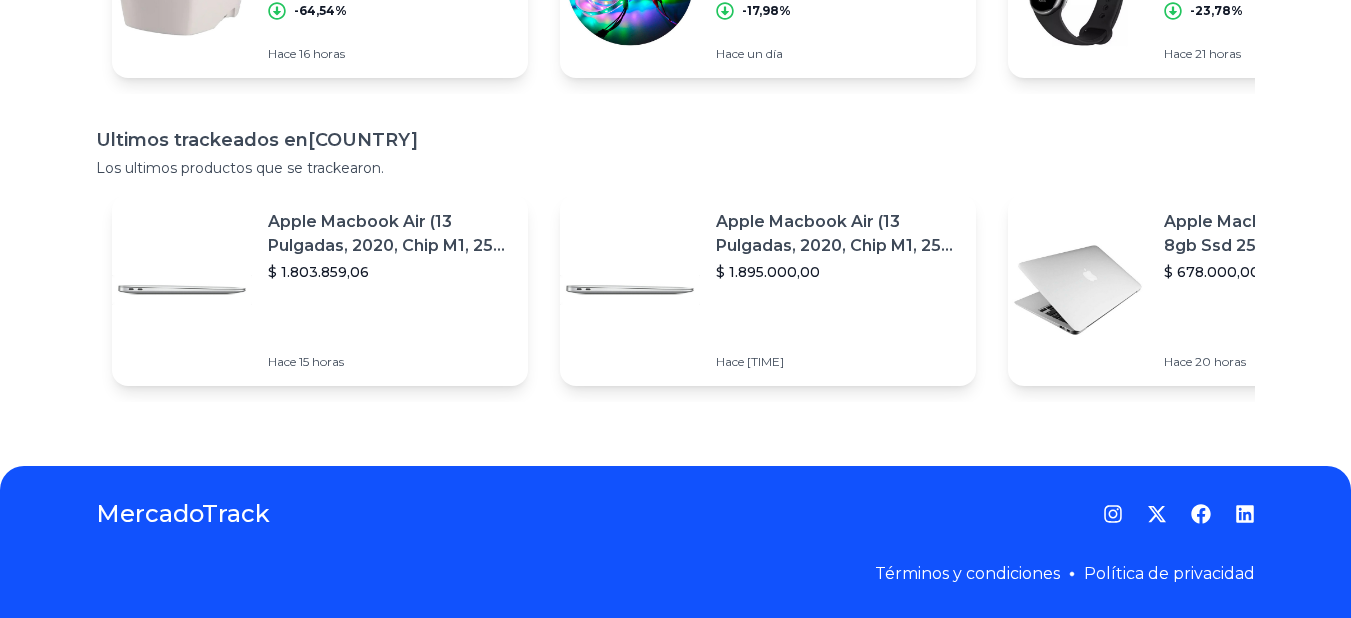 click on "Apple Macbook Air (13 Pulgadas, 2020, Chip M1, 256 Gb De Ssd, 8 Gb De Ram) - Plata $ [PRICE]" at bounding box center [838, 246] 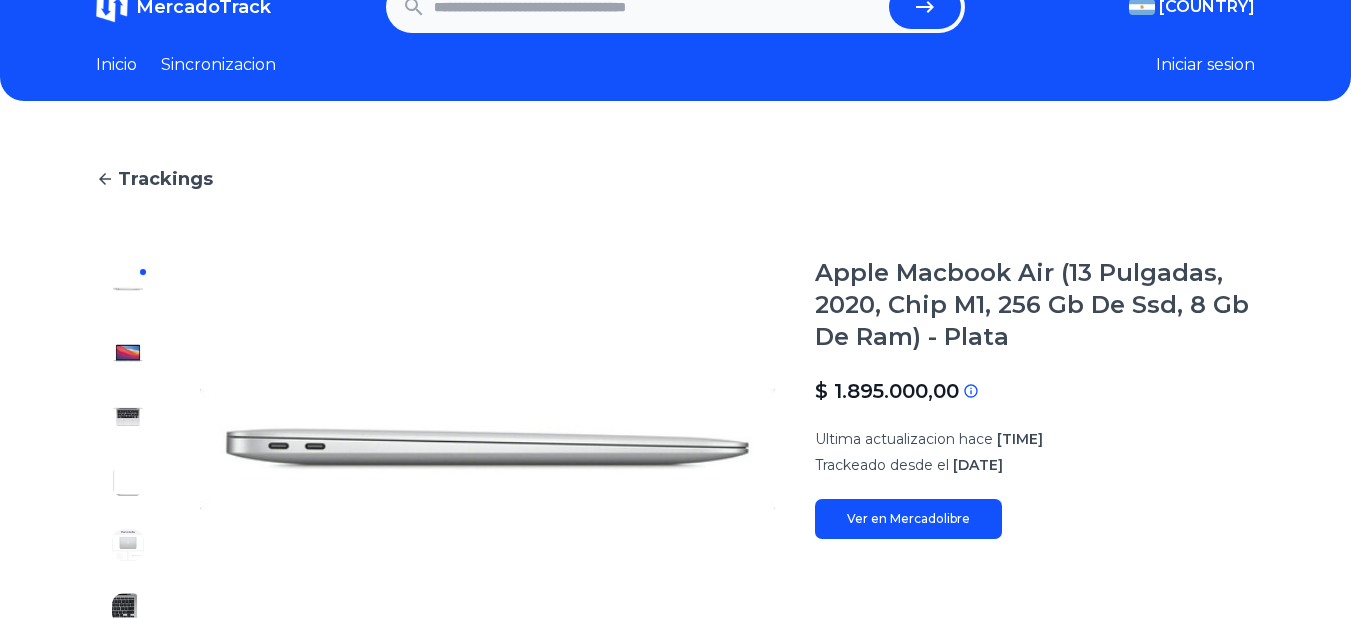scroll, scrollTop: 41, scrollLeft: 0, axis: vertical 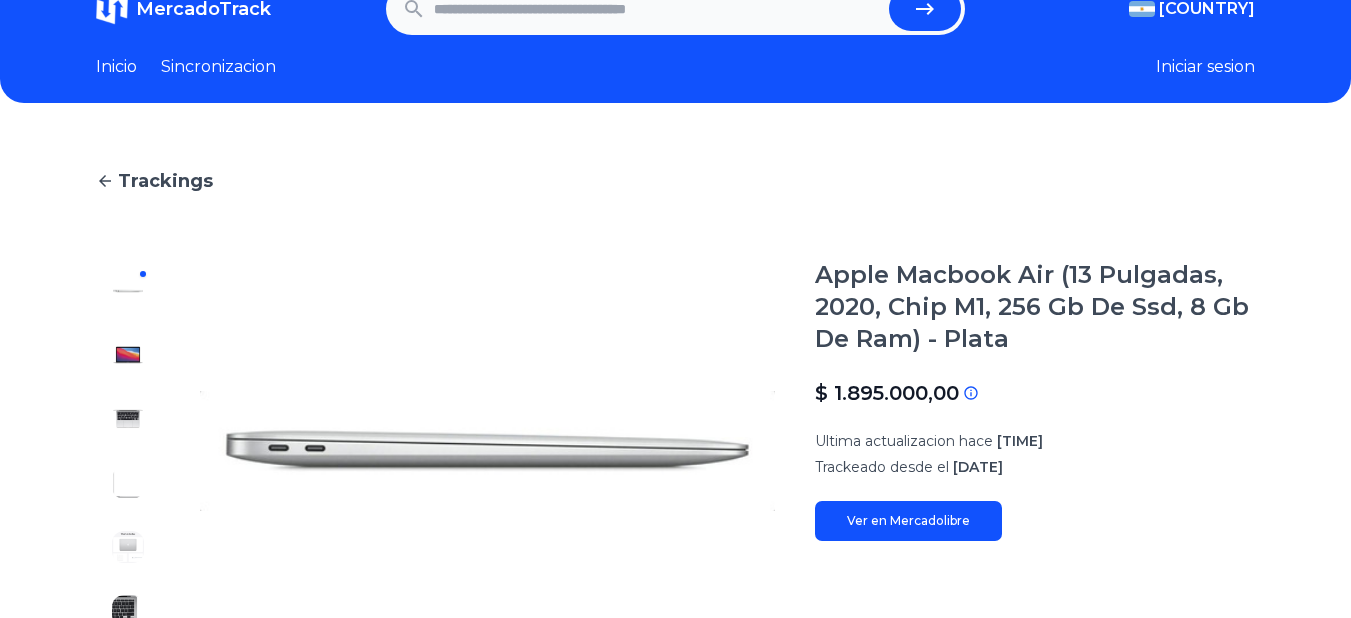 click on "Trackings" at bounding box center (165, 181) 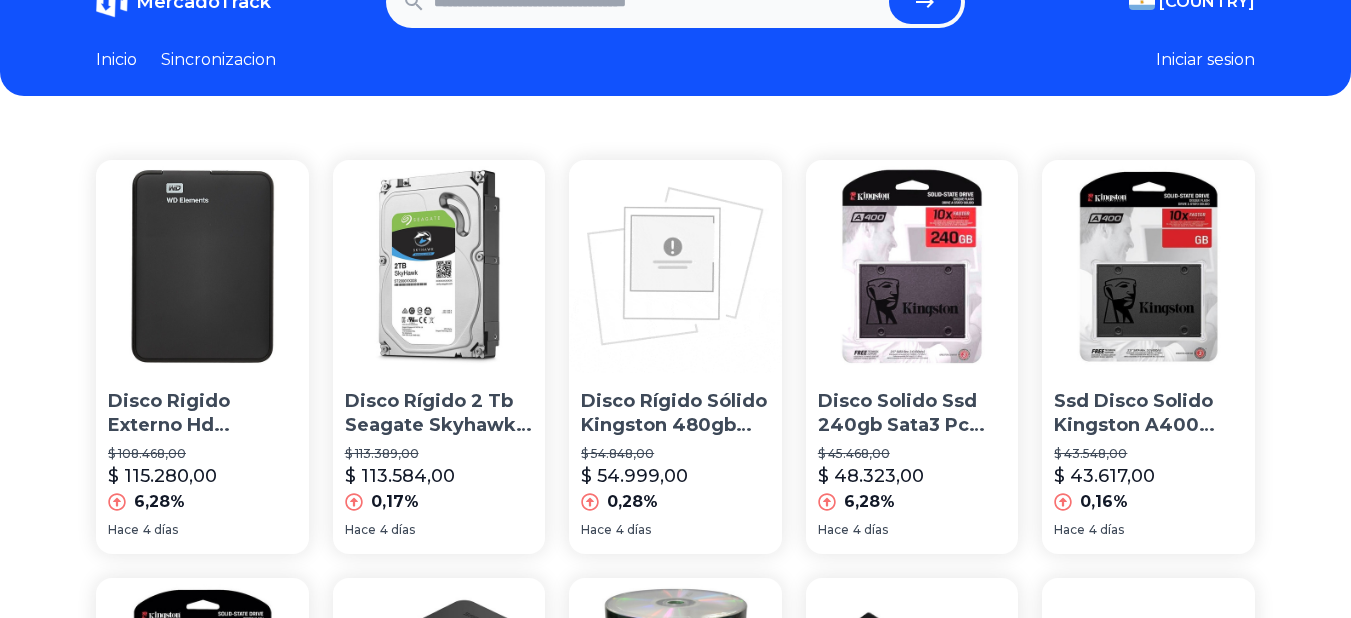 scroll, scrollTop: 0, scrollLeft: 15, axis: horizontal 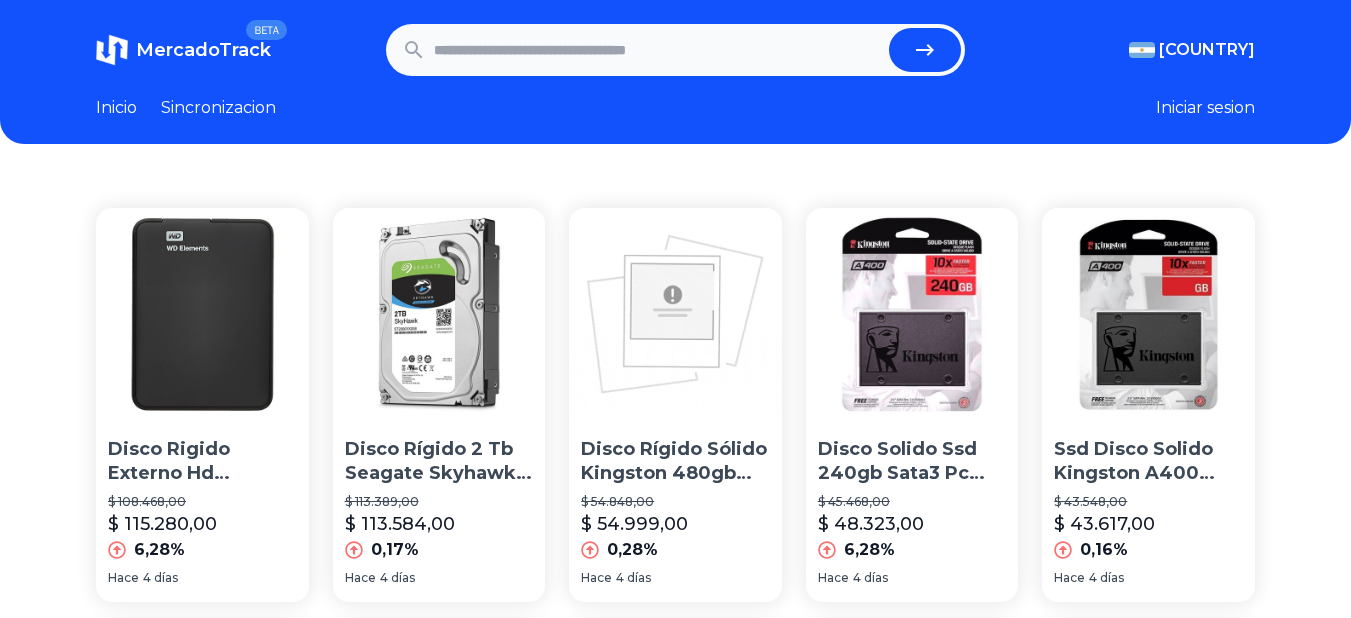 click on "MercadoTrack BETA" at bounding box center [203, 50] 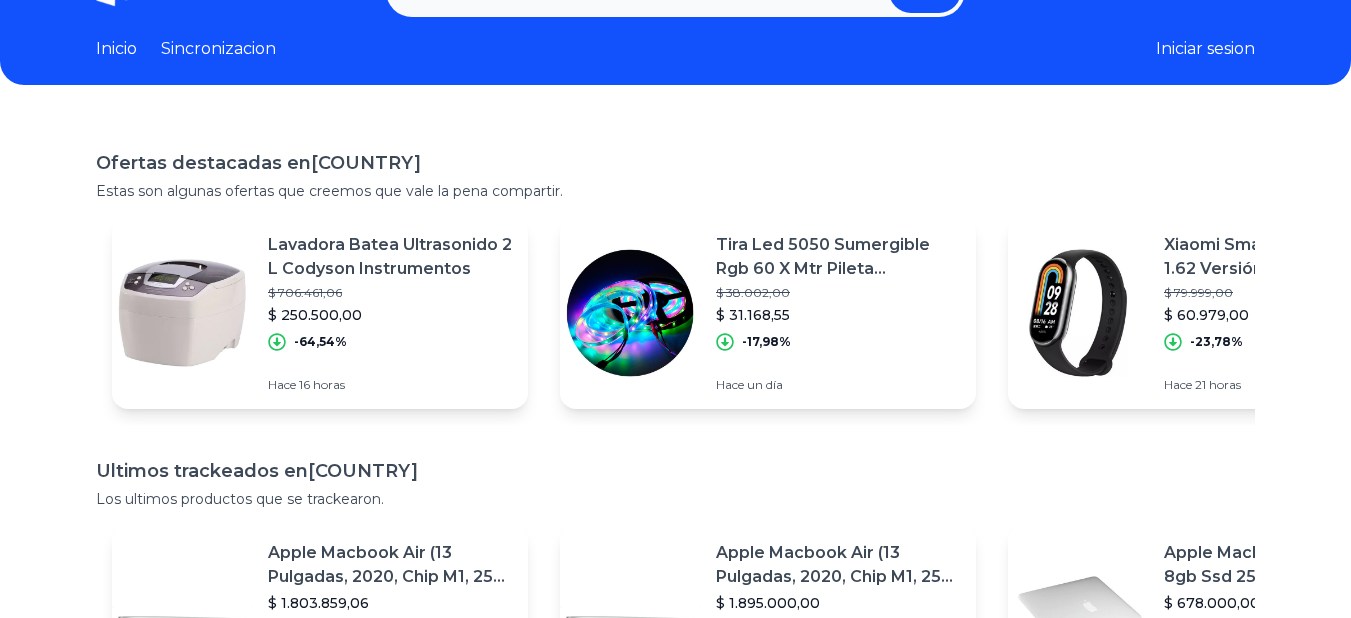 scroll, scrollTop: 57, scrollLeft: 0, axis: vertical 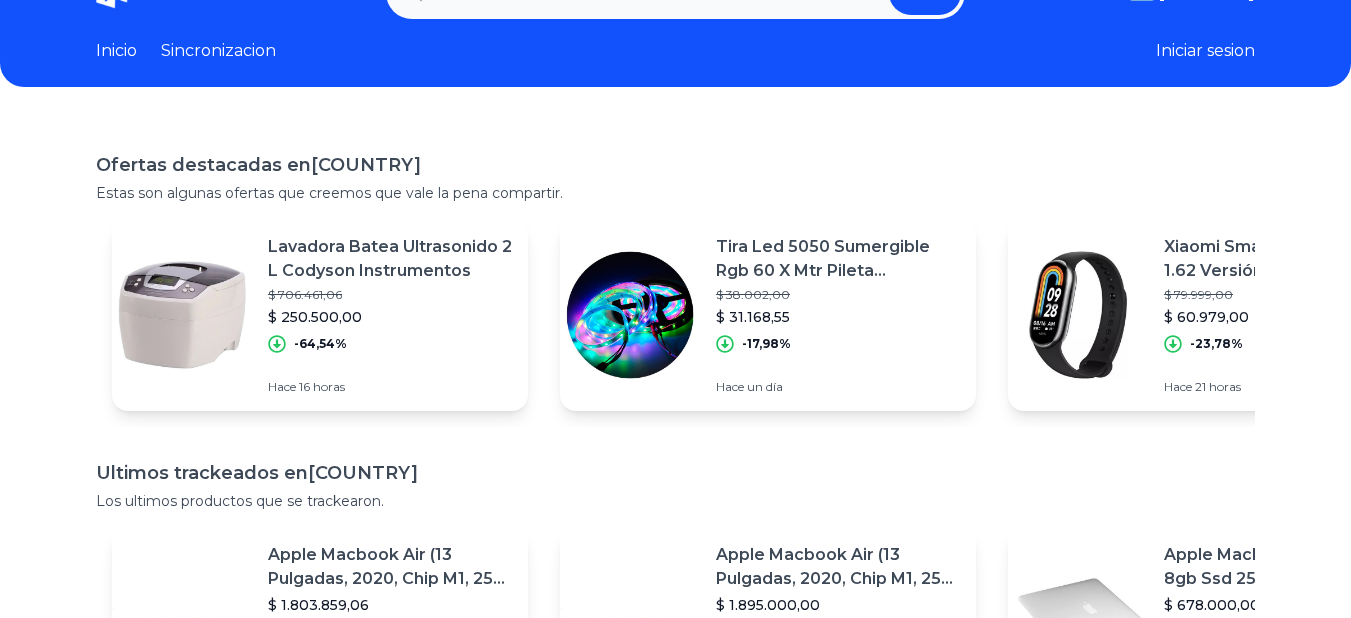 click on "Lavadora Batea Ultrasonido 2 L Codyson Instrumentos" at bounding box center [390, 259] 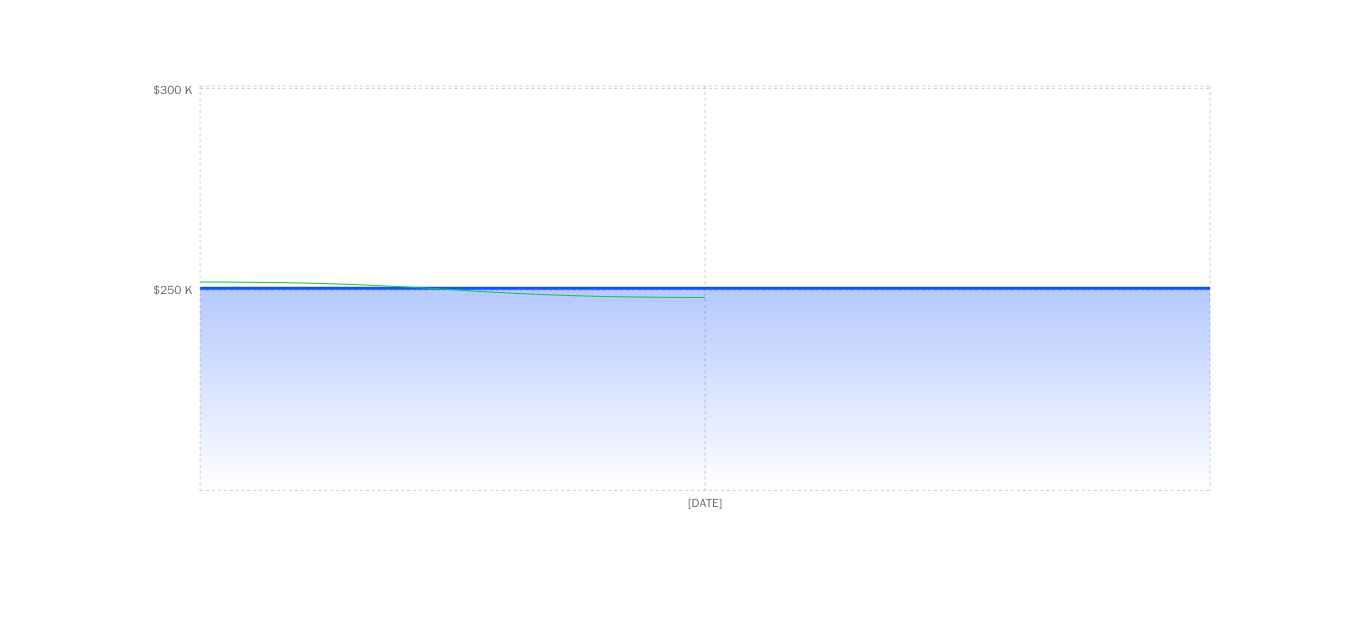 scroll, scrollTop: 731, scrollLeft: 0, axis: vertical 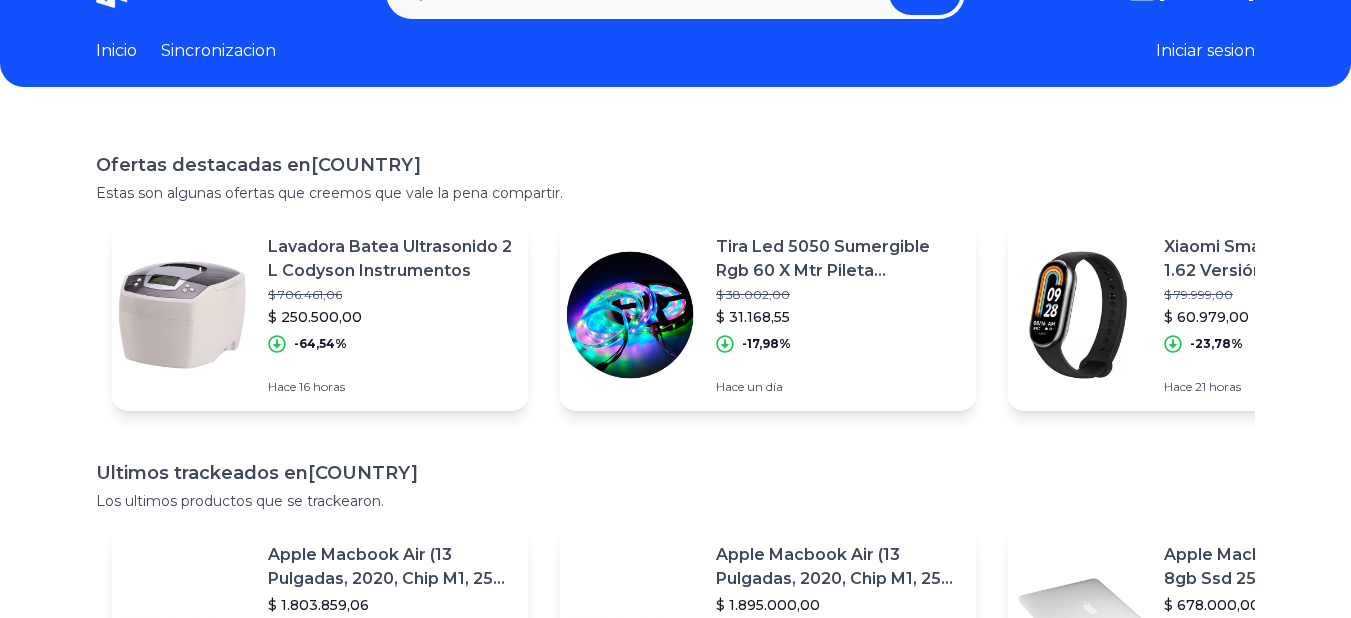 click at bounding box center (182, 315) 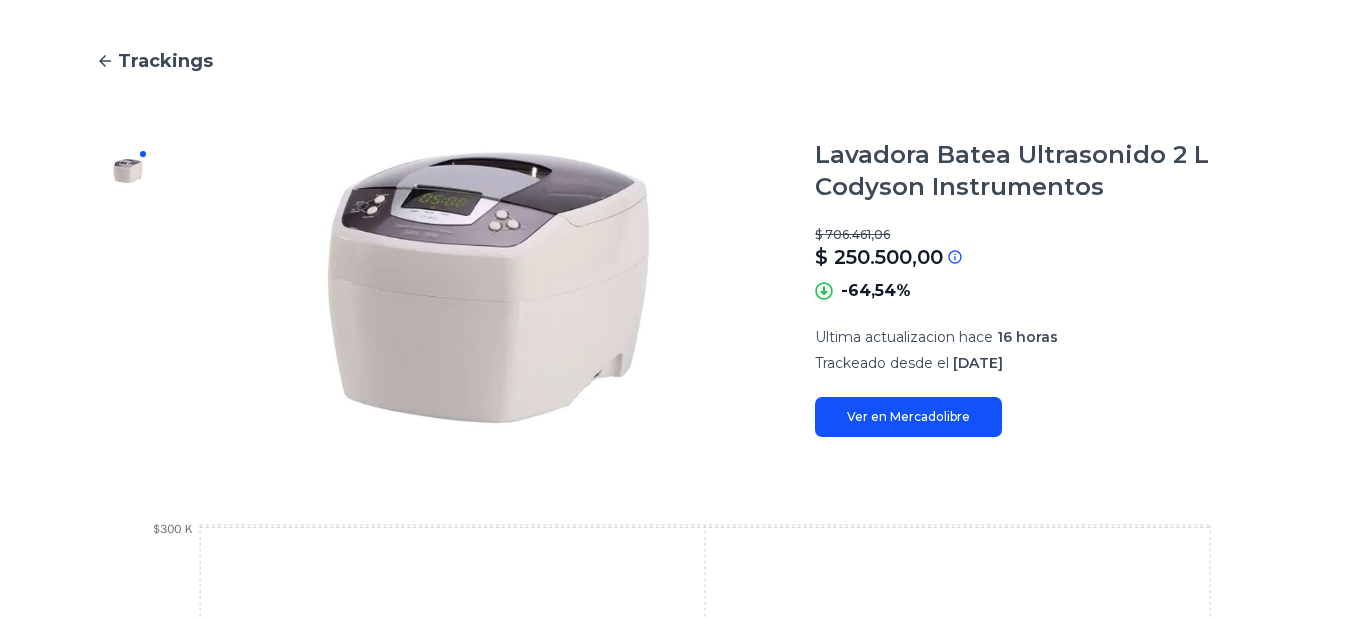 scroll, scrollTop: 111, scrollLeft: 0, axis: vertical 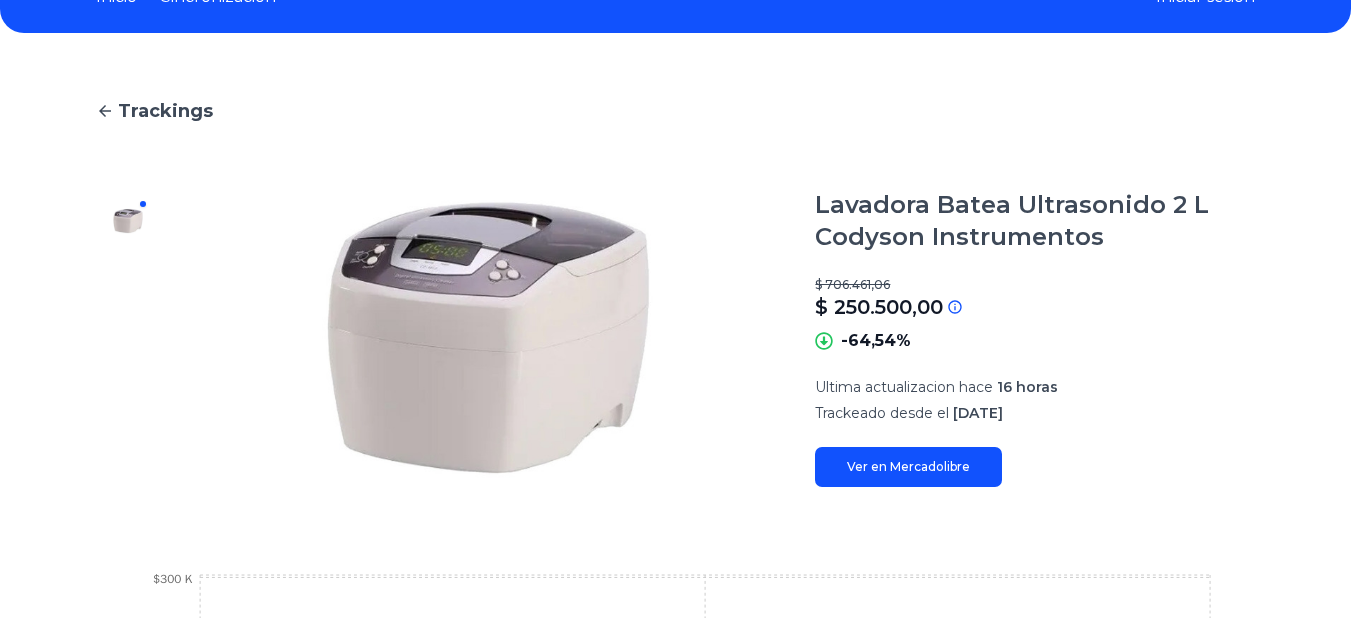 click on "Ver en Mercadolibre" at bounding box center (908, 467) 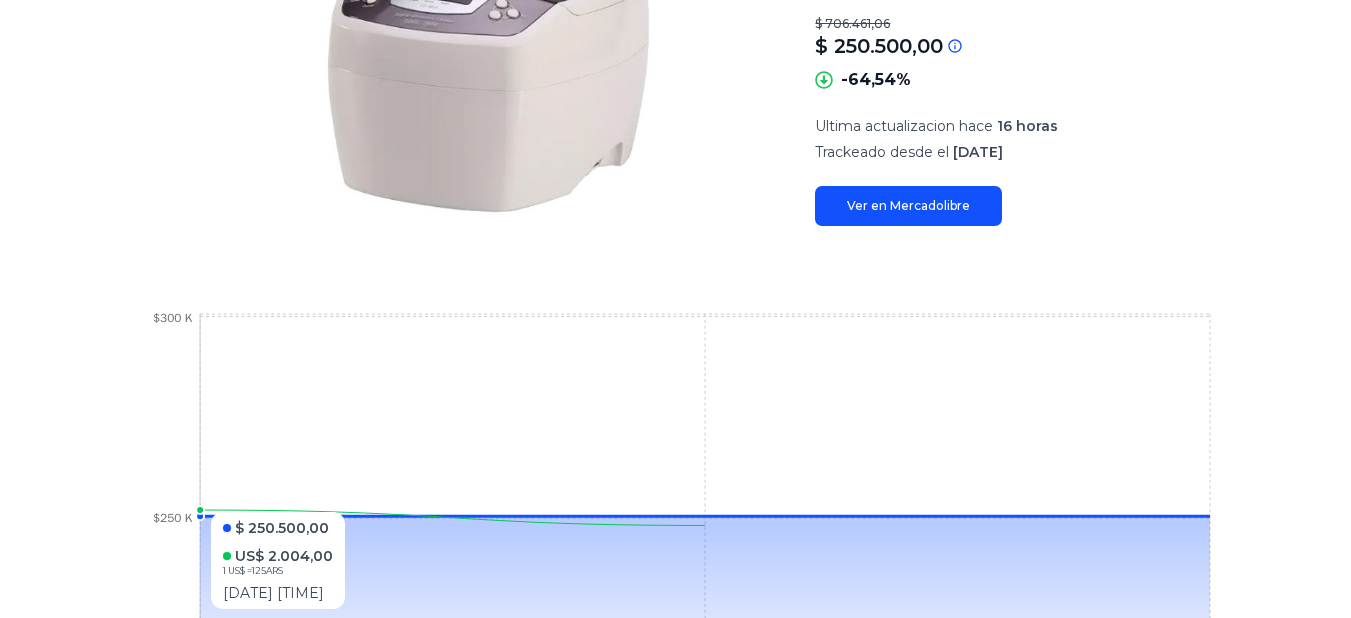 scroll, scrollTop: 0, scrollLeft: 0, axis: both 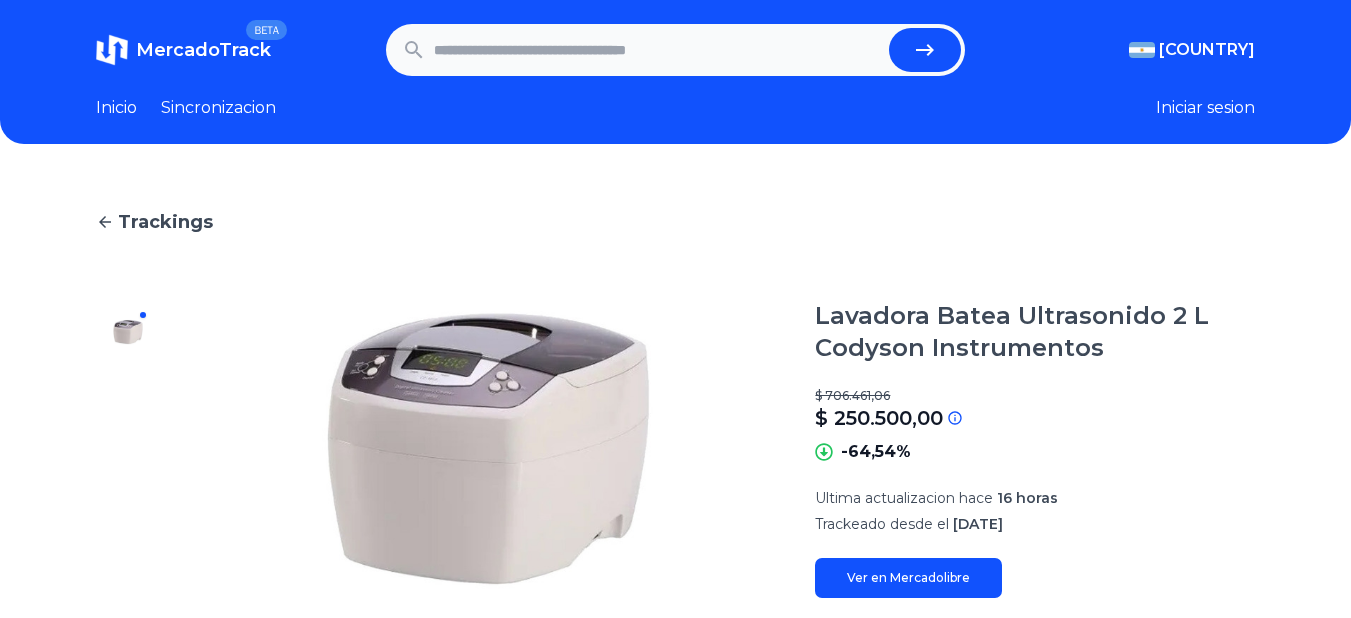 click on "Trackings Lavadora Batea Ultrasonido 2 L Codyson Instrumentos $ 706.461,06 $ 250.500,00 Si el precio no coincide con el precio actual de MercadoLibre, se debe a una de las siguientes razones: El tracking todavia no fue actualizado en nuestro servidor y sera actualizado en las proximas horas La API de MercadoLibre esta fallando o no devuelve el precio correcto -64,54% Ultima actualizacion hace   16 horas Trackeado desde el   [DATE] Ver en Mercadolibre [DATE] $250 K $300 K" at bounding box center [675, 688] 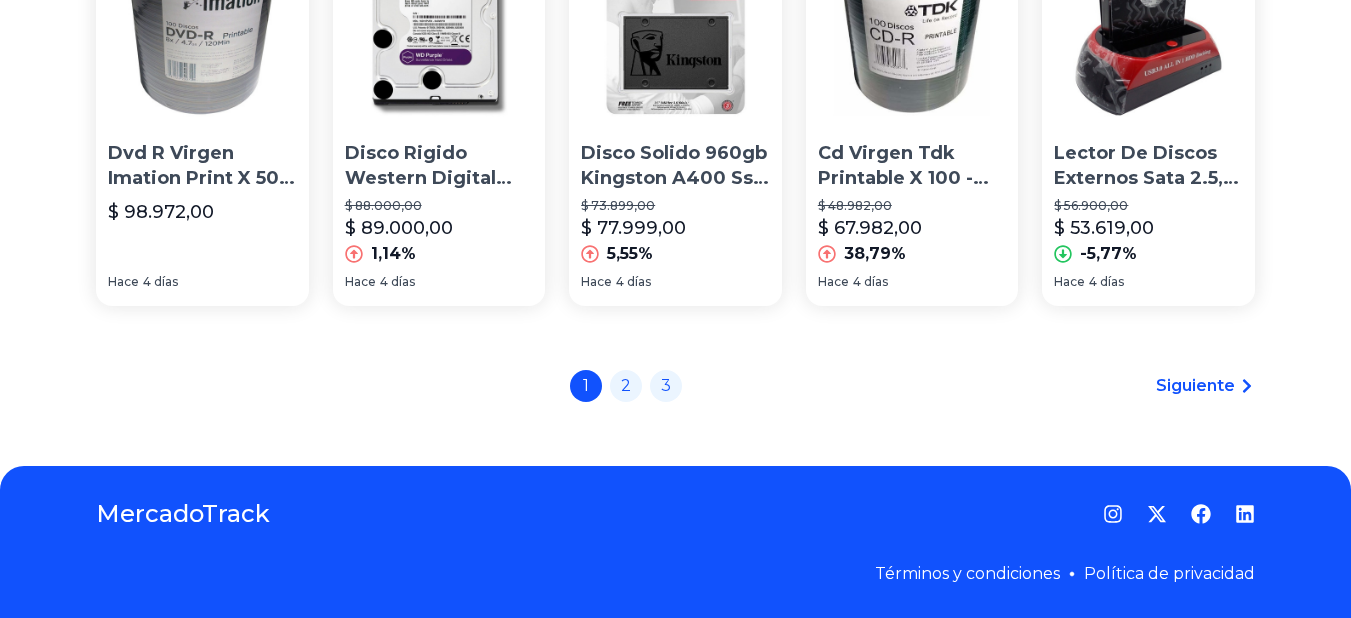 scroll, scrollTop: 1557, scrollLeft: 0, axis: vertical 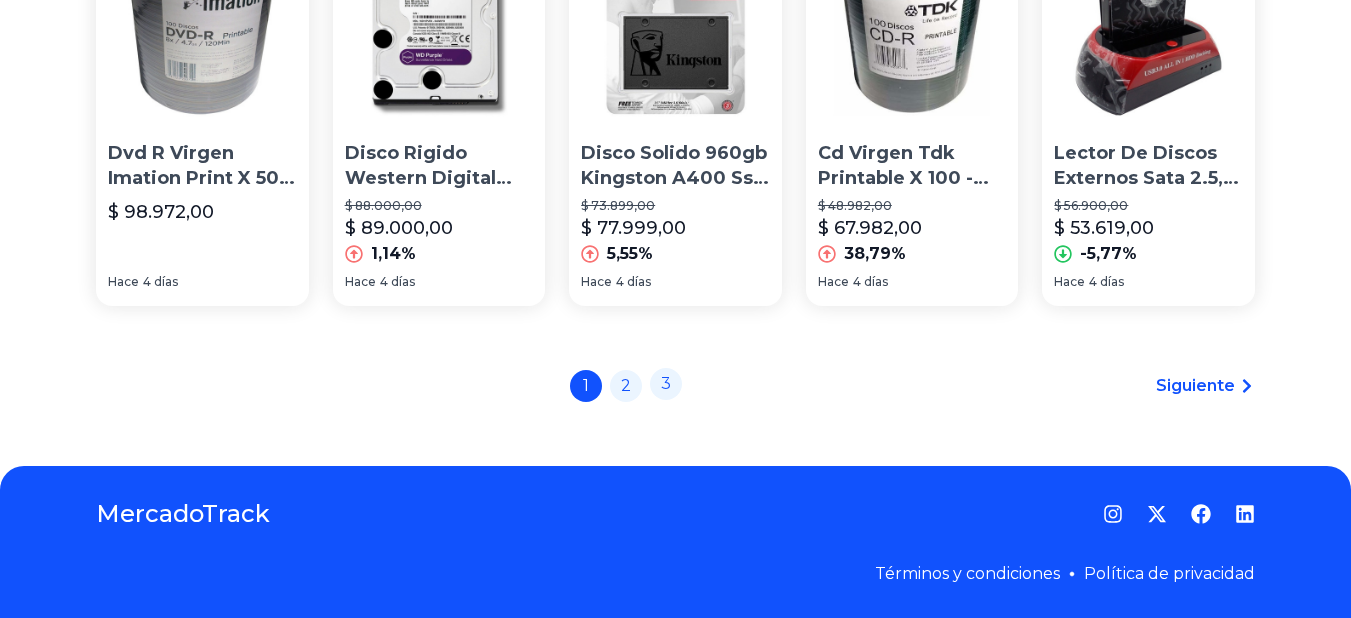 click on "3" at bounding box center [666, 384] 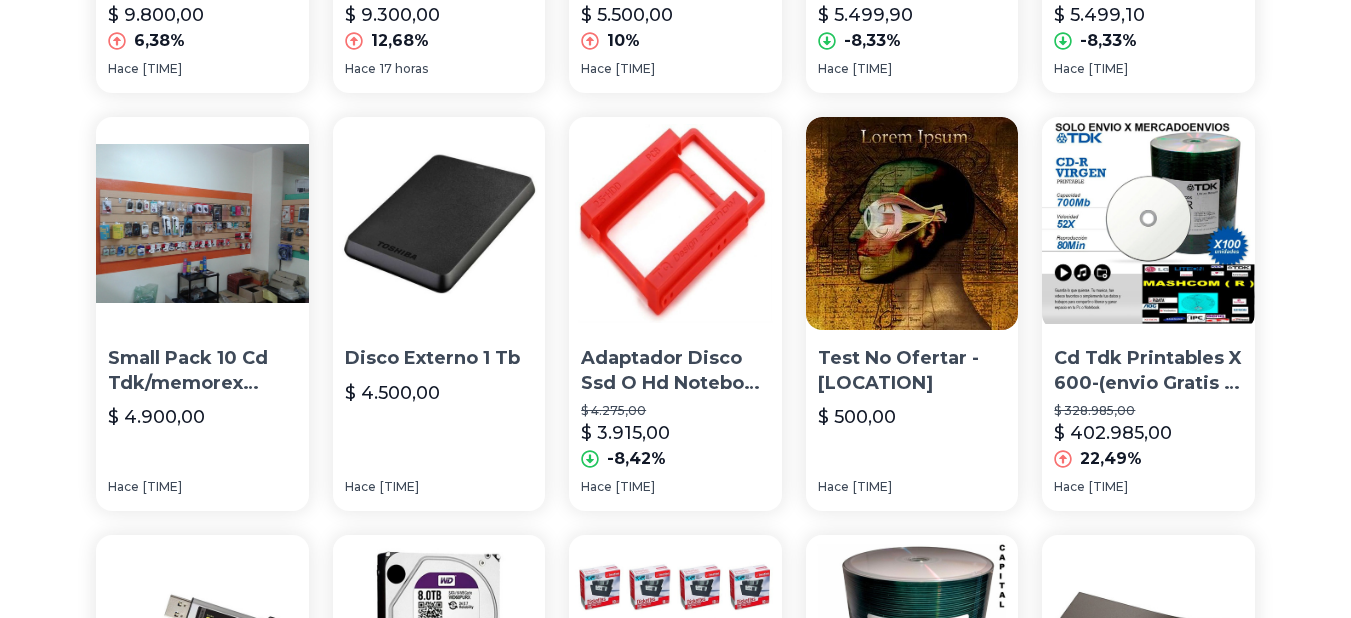 scroll, scrollTop: 923, scrollLeft: 0, axis: vertical 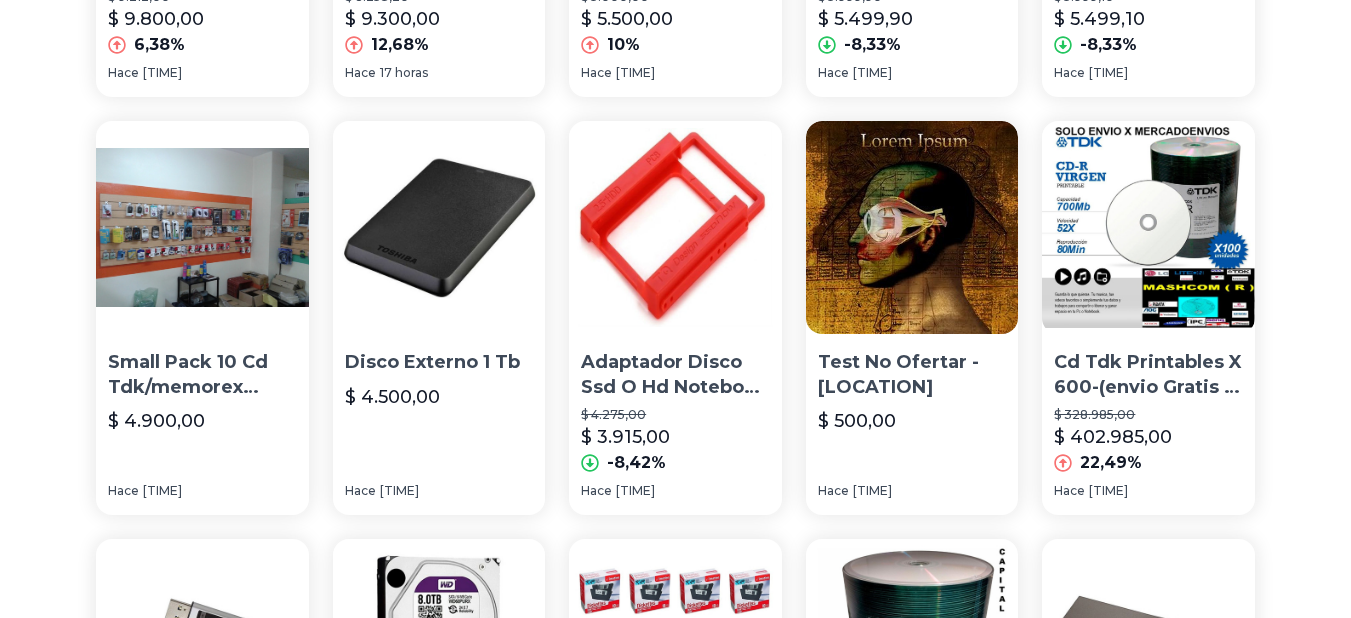 click on "Test No Ofertar -  [LOCATION]" at bounding box center [912, 375] 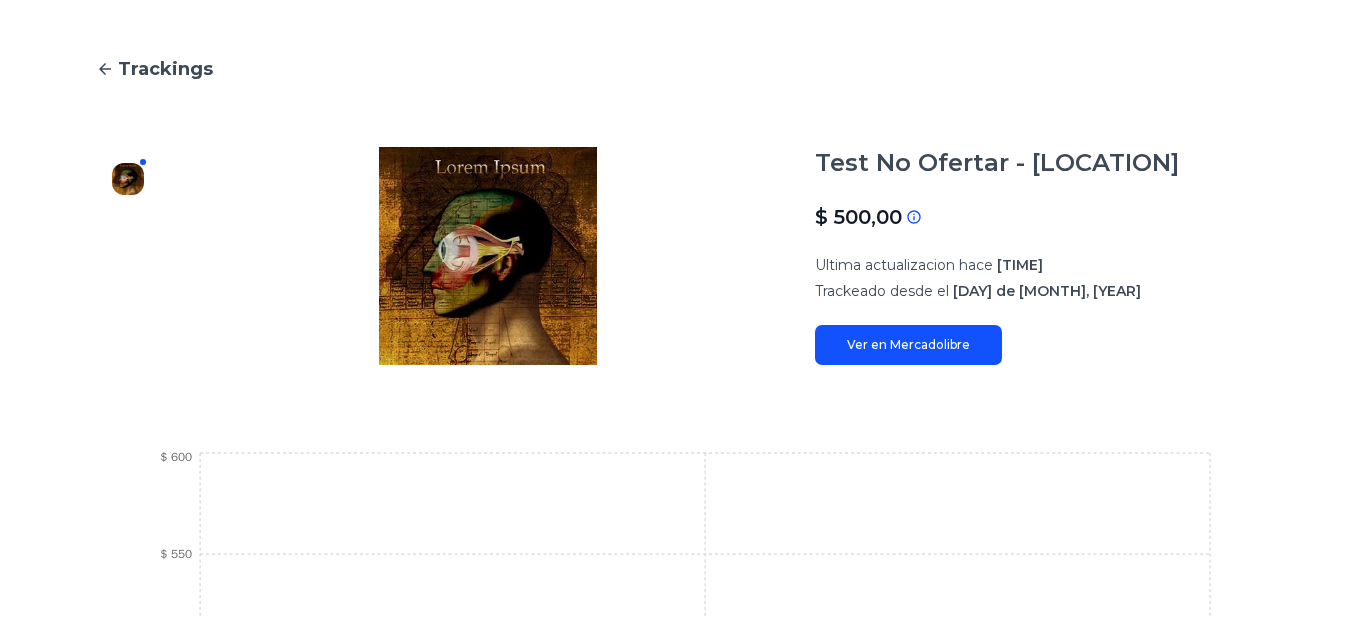 scroll, scrollTop: 0, scrollLeft: 0, axis: both 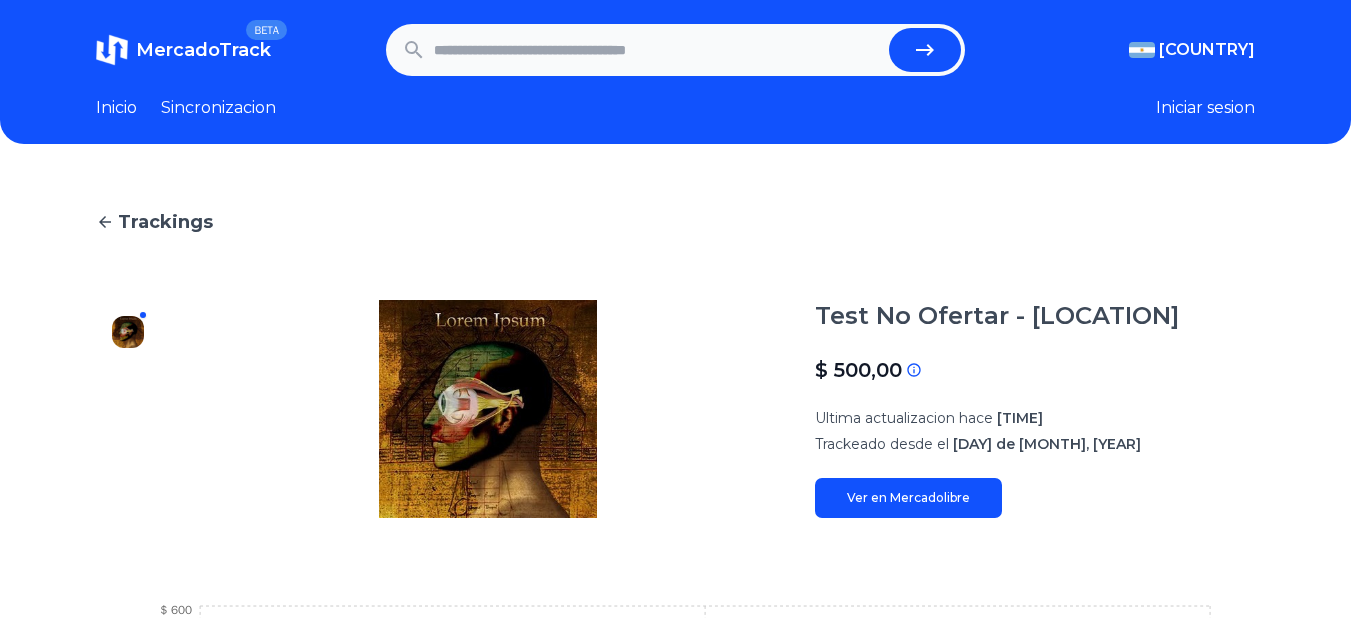 click at bounding box center [105, 222] 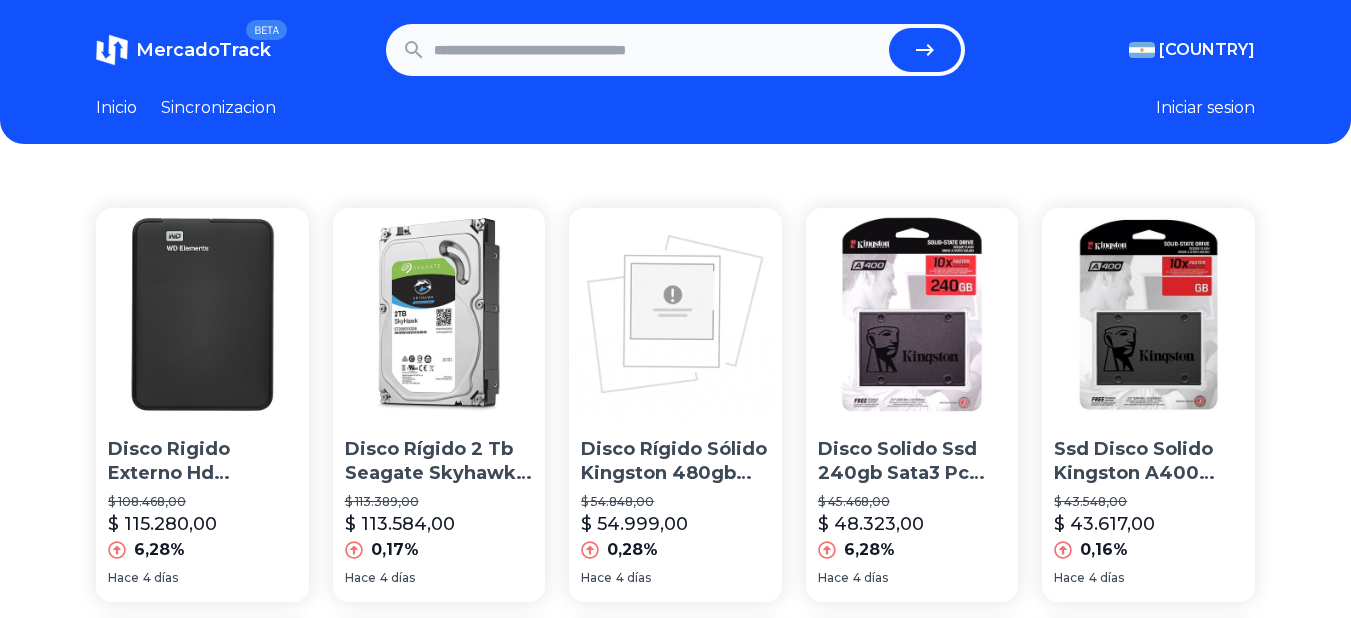 click at bounding box center [658, 50] 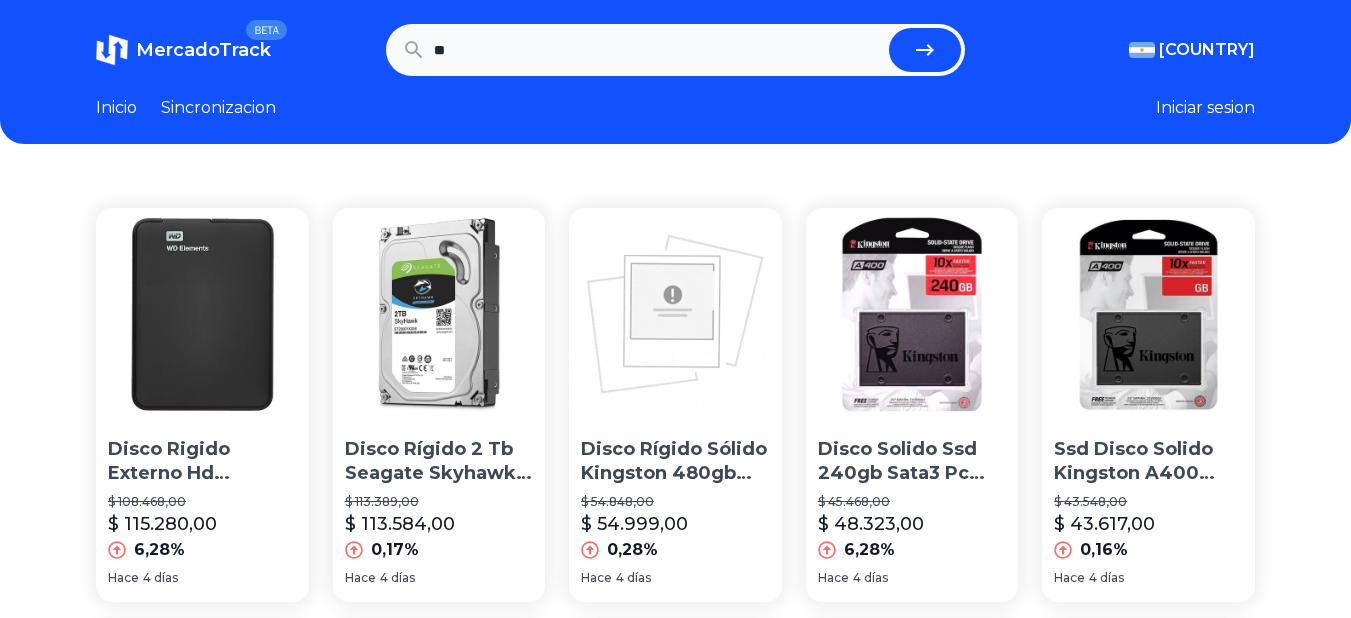type on "**" 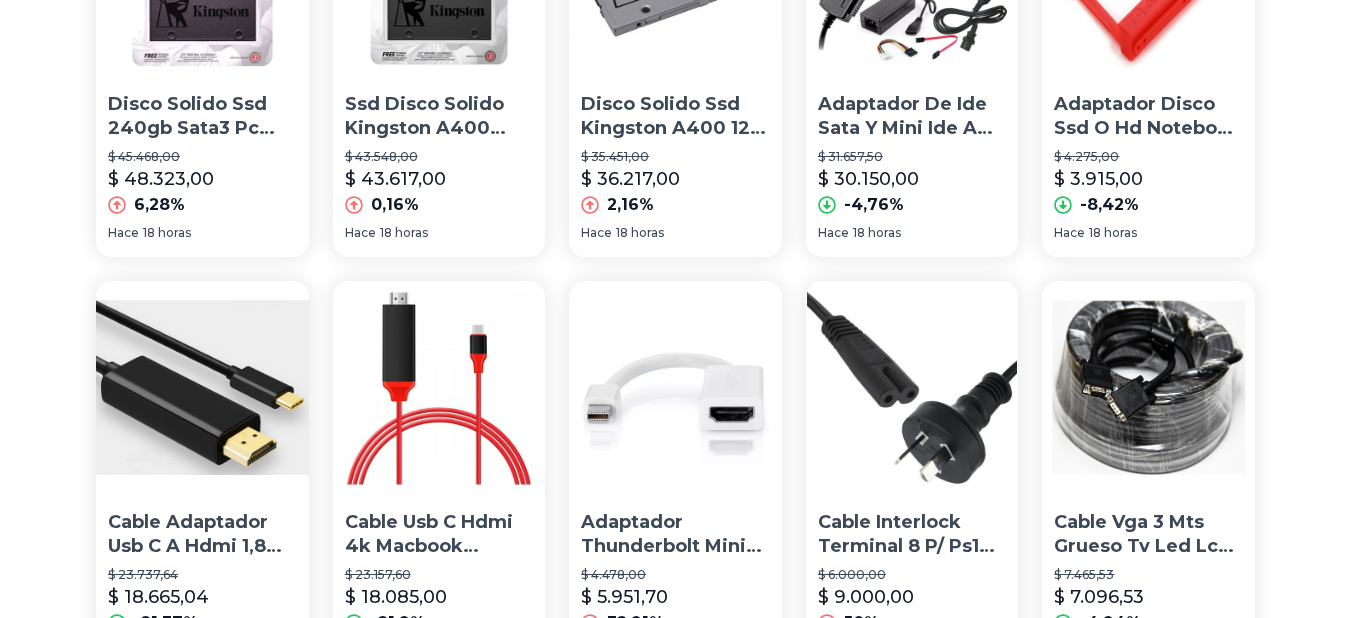 scroll, scrollTop: 0, scrollLeft: 0, axis: both 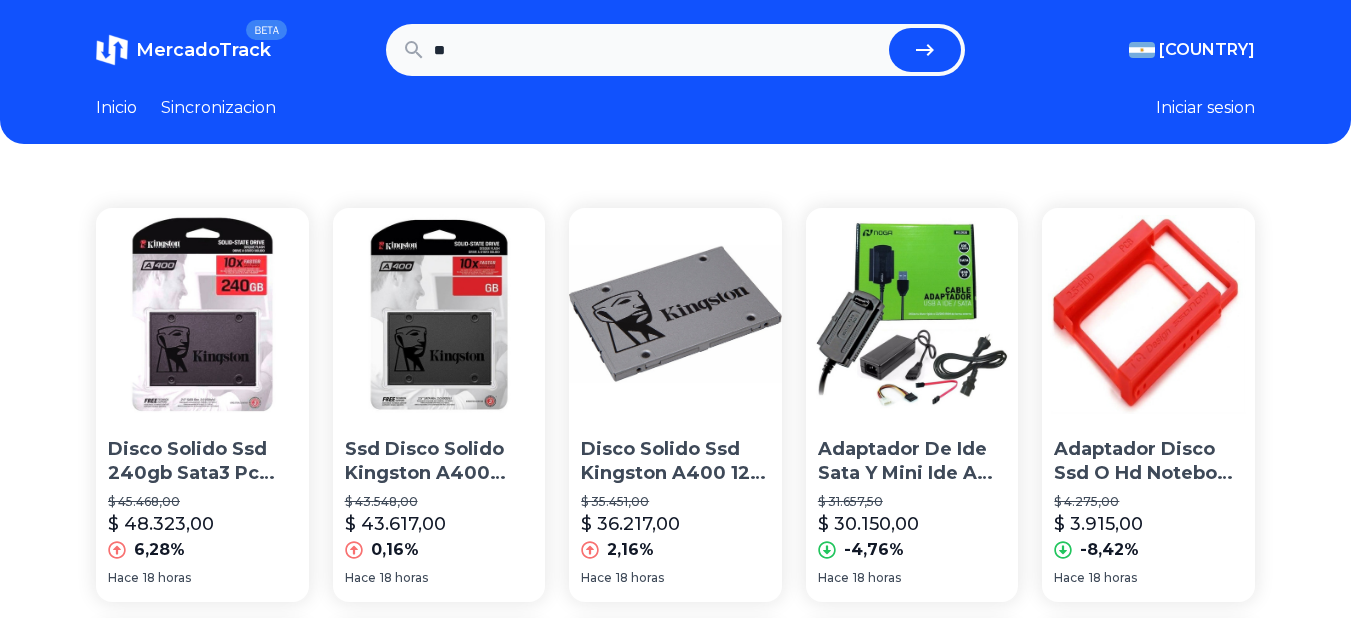 click on "**" at bounding box center [658, 50] 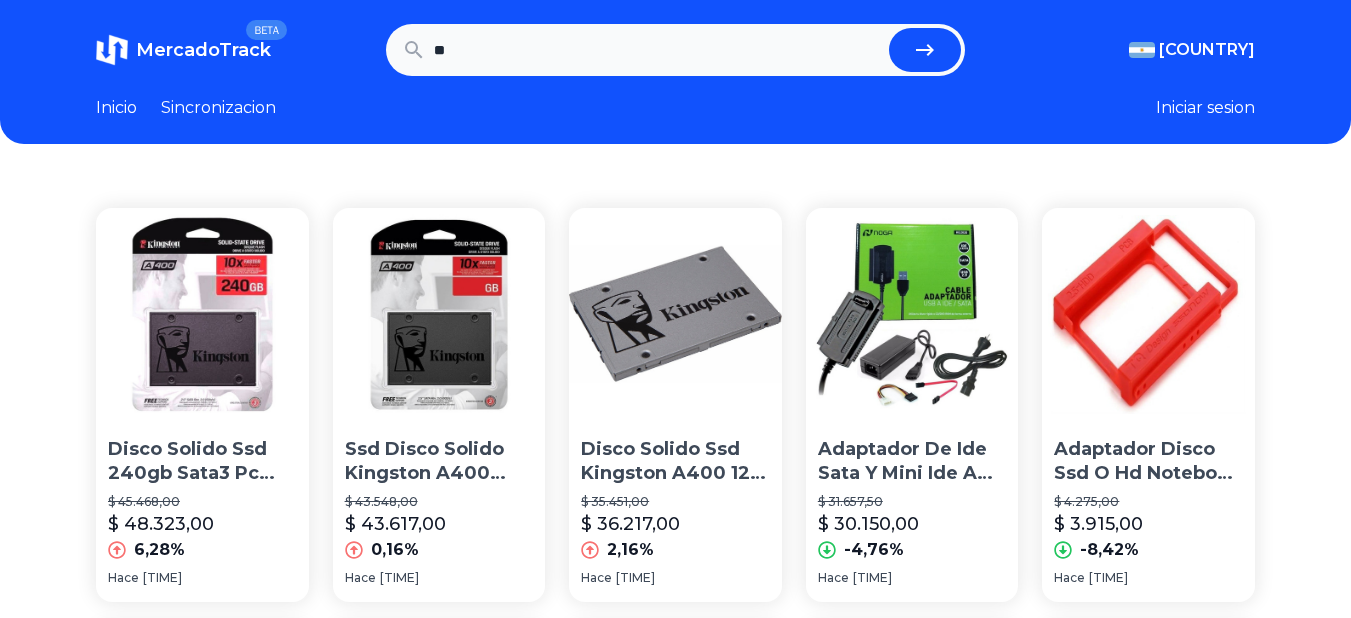 scroll, scrollTop: 0, scrollLeft: 0, axis: both 